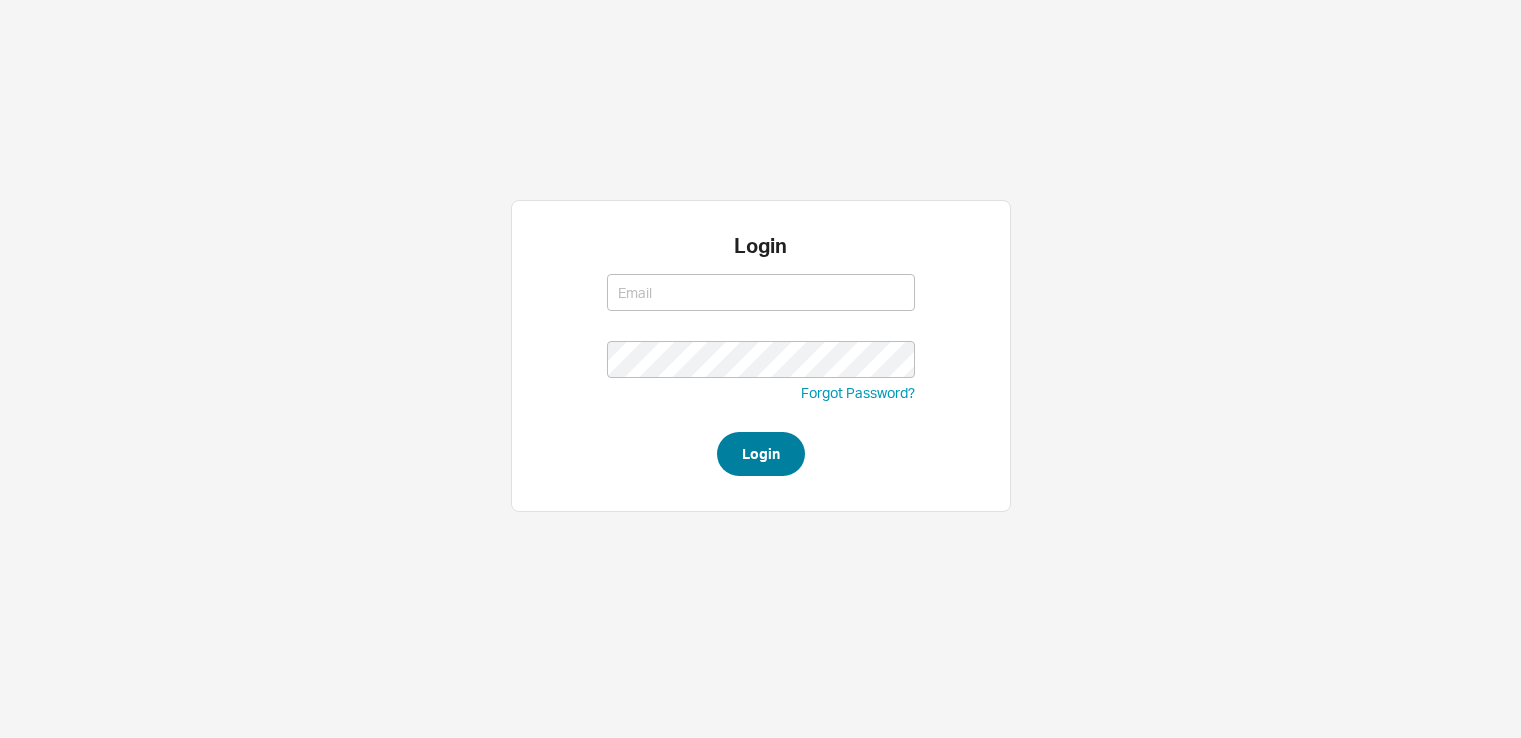 scroll, scrollTop: 0, scrollLeft: 0, axis: both 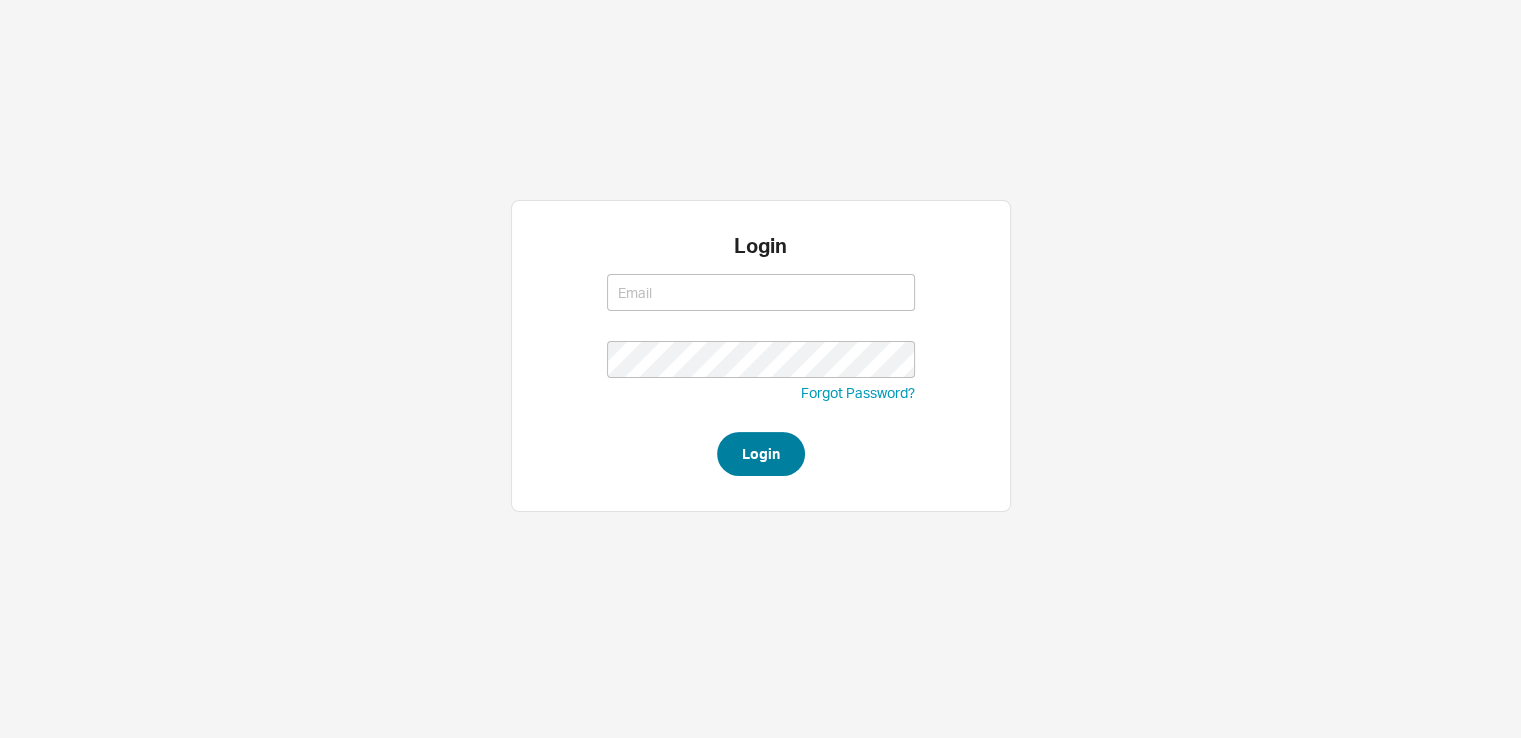 type on "saram@qualitybath.com" 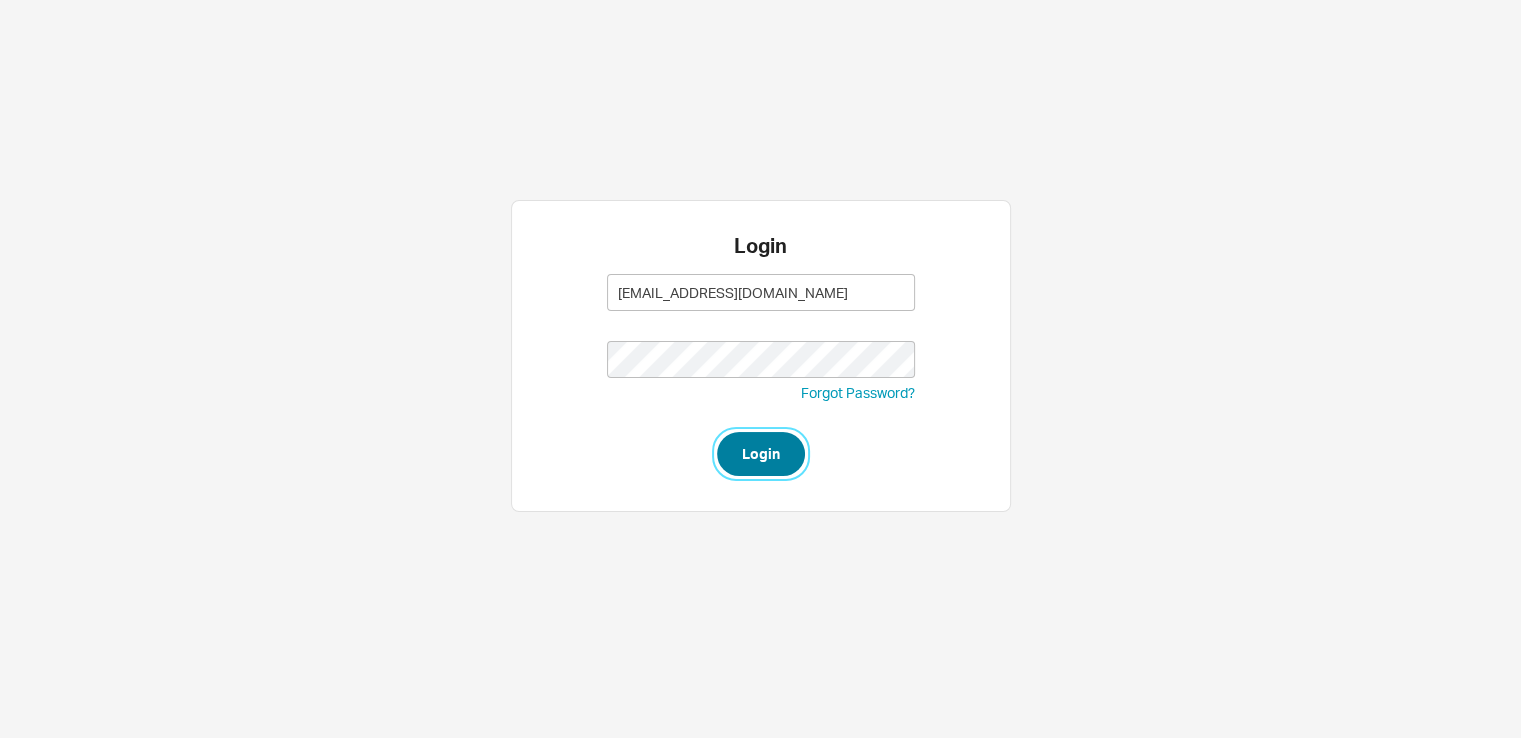 type on "saram@qualitybath.com" 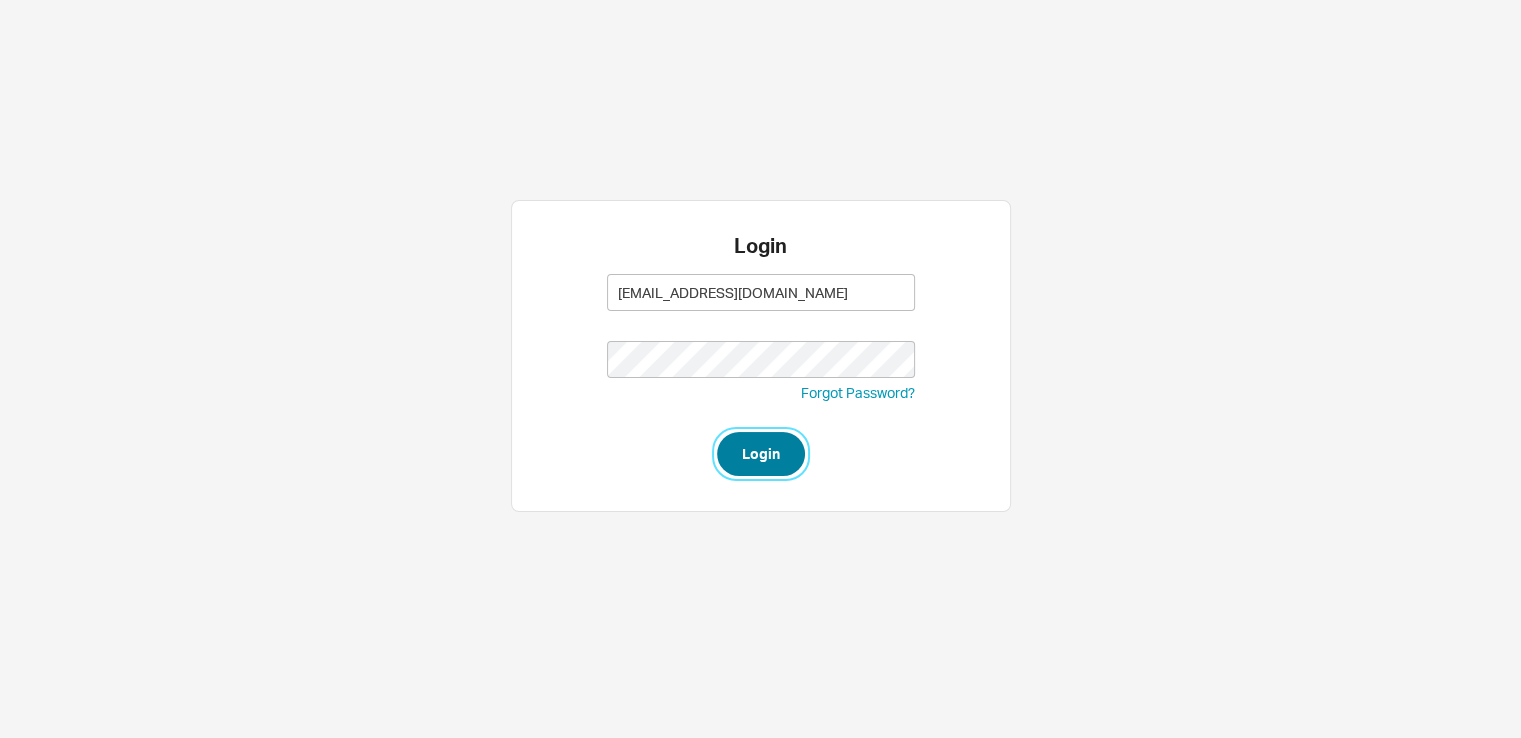 click on "Login" at bounding box center (761, 454) 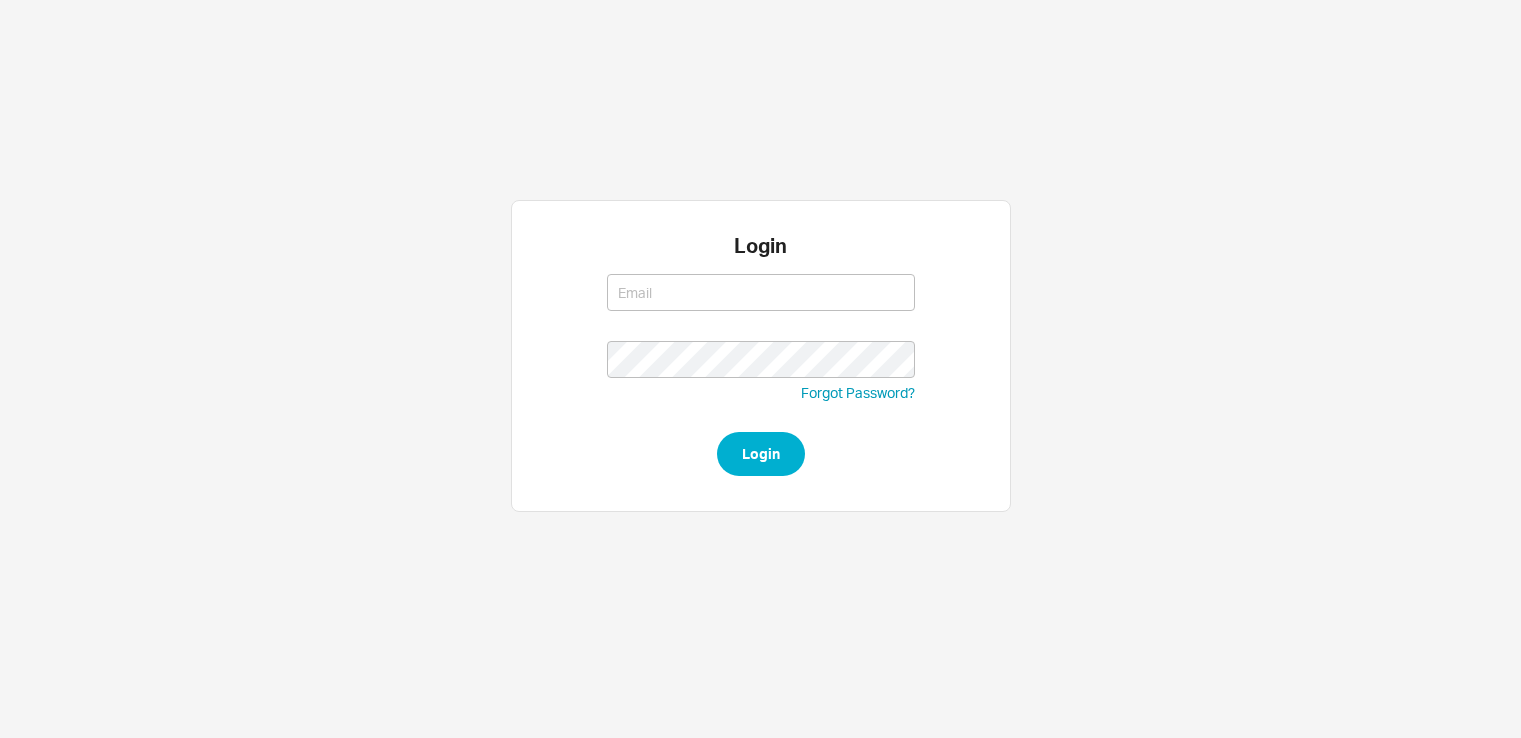 scroll, scrollTop: 0, scrollLeft: 0, axis: both 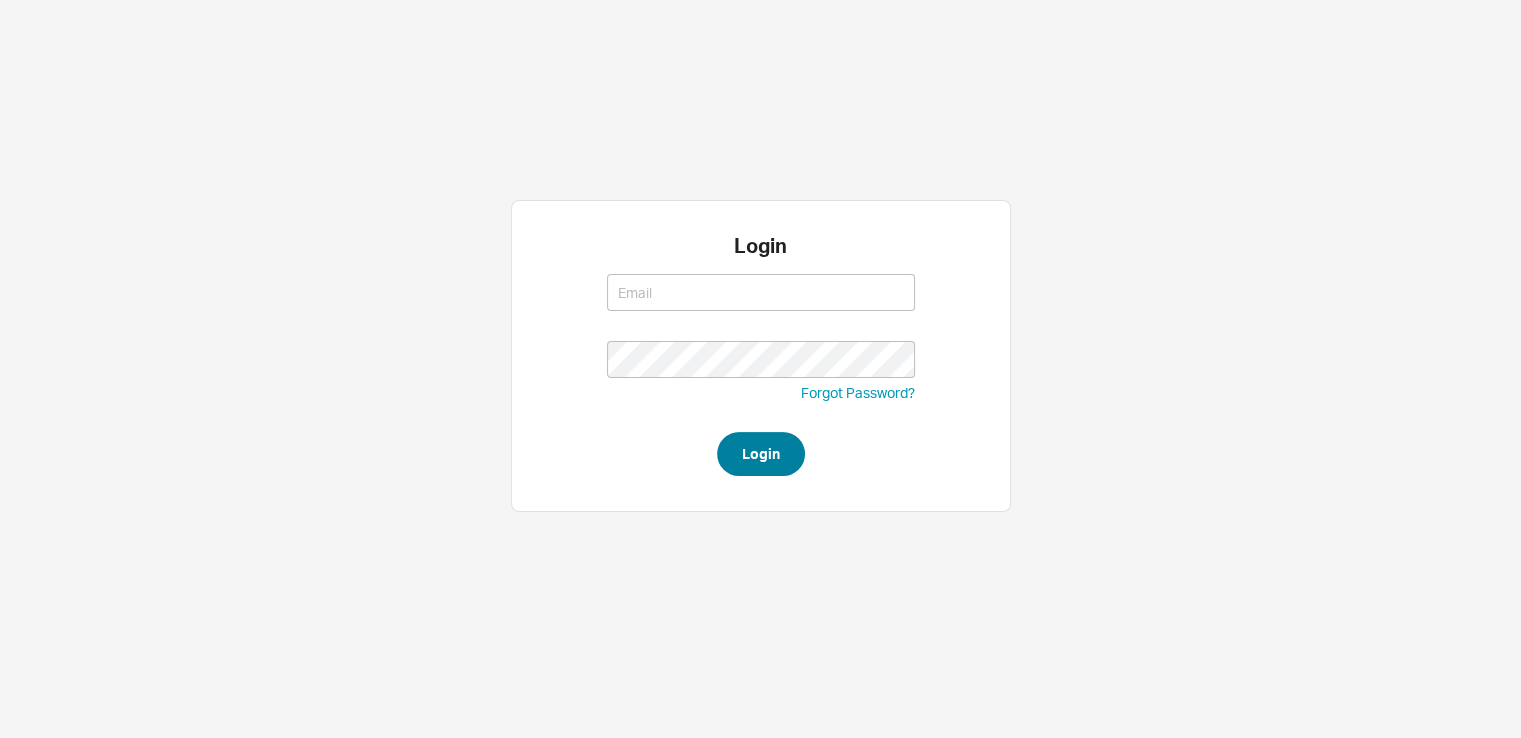 type on "saram@qualitybath.com" 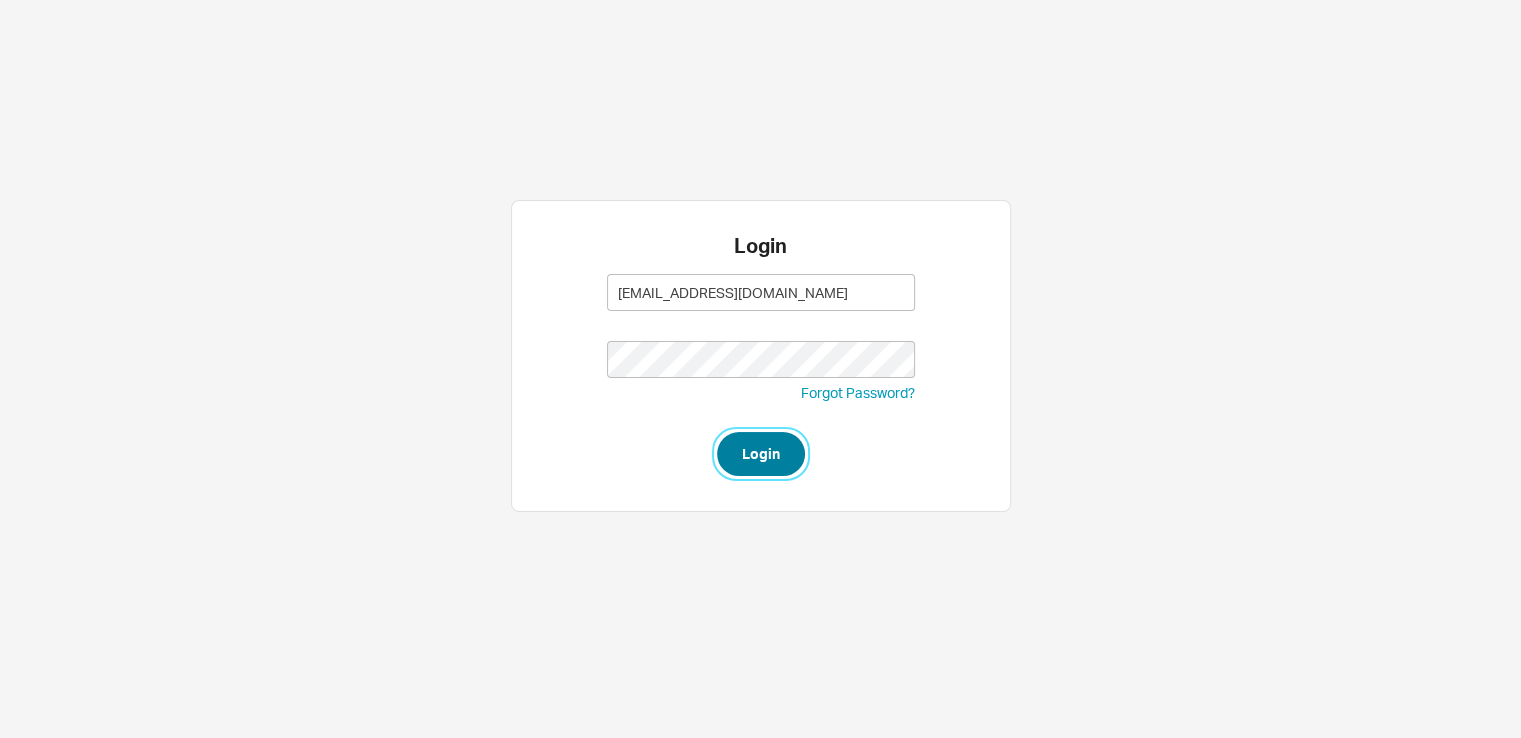 type on "saram@qualitybath.com" 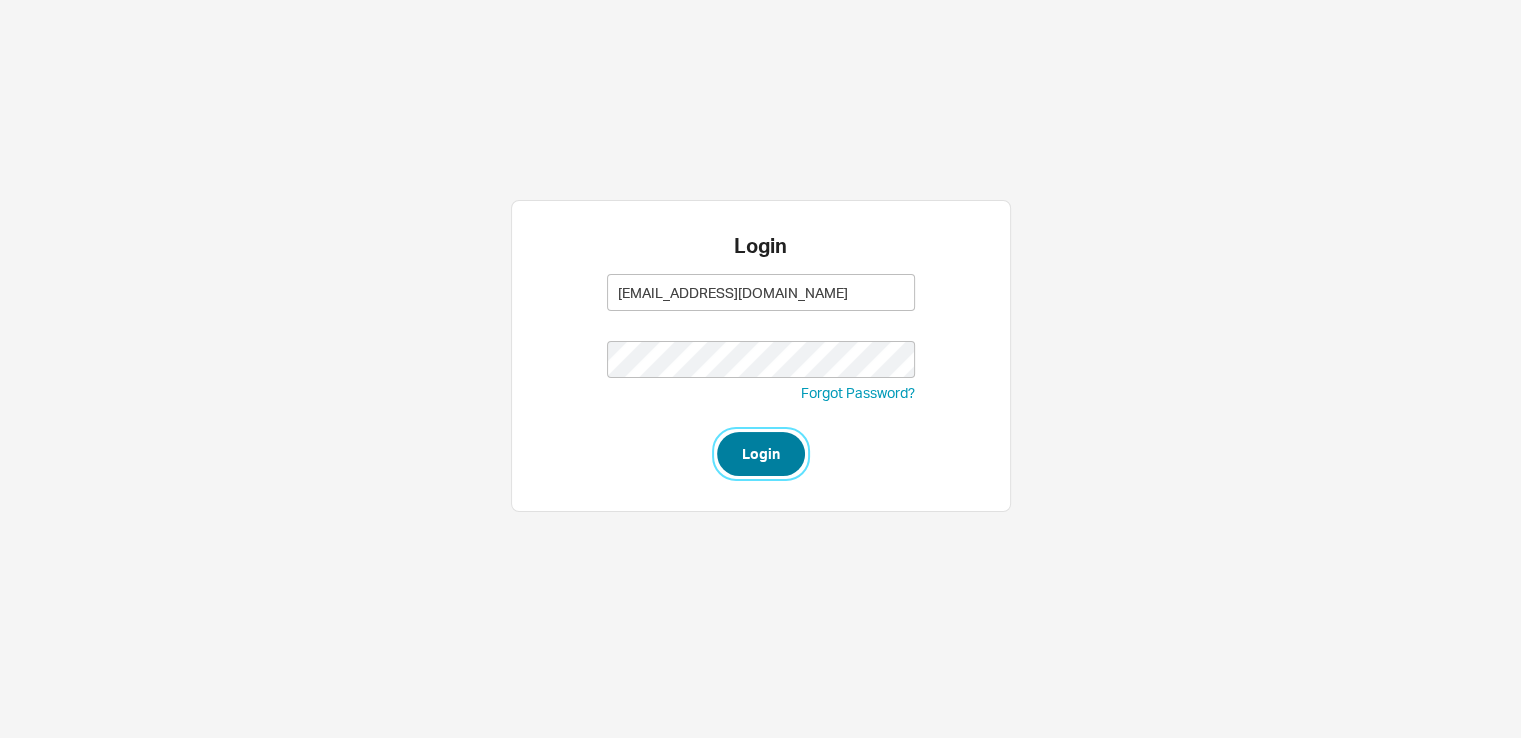 click on "Login" at bounding box center [761, 454] 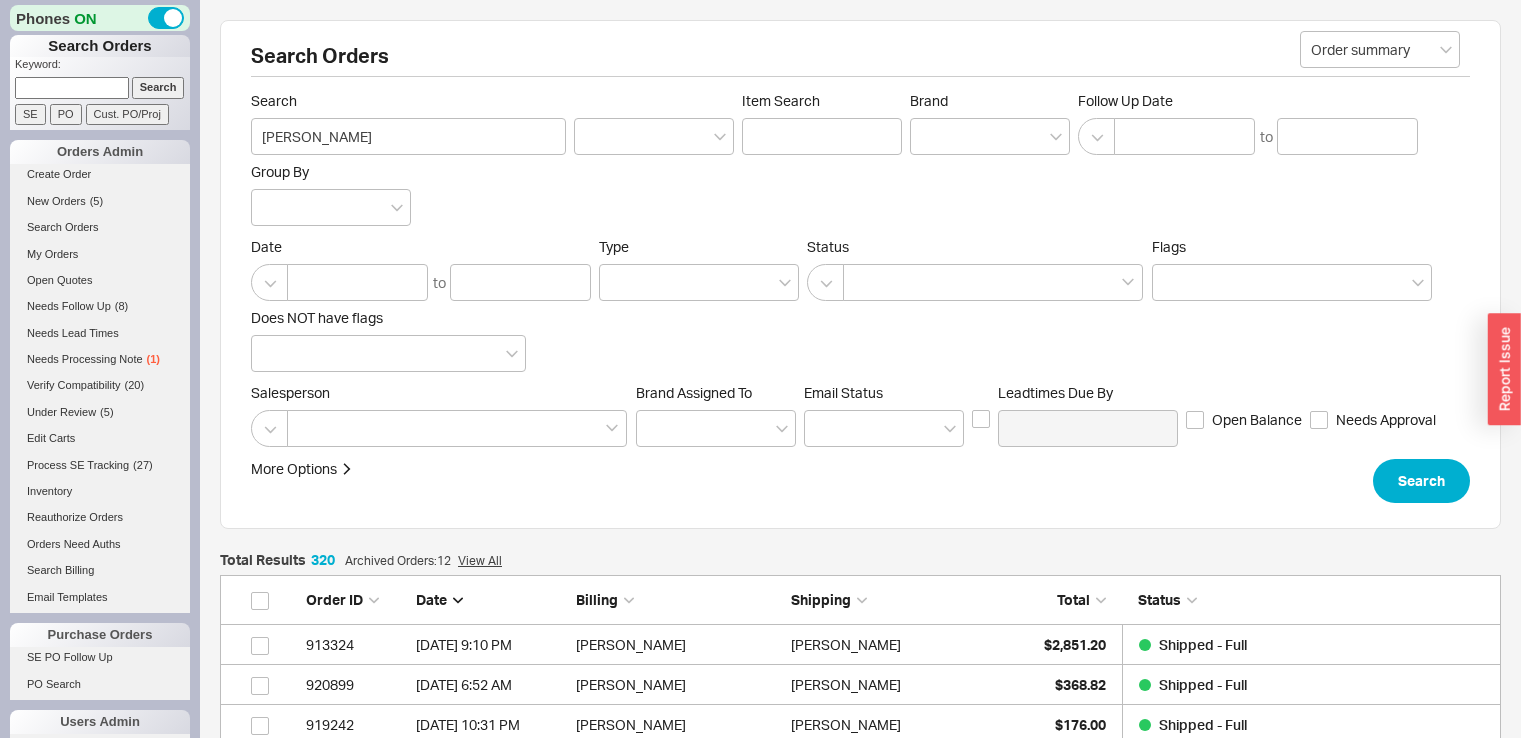scroll, scrollTop: 0, scrollLeft: 0, axis: both 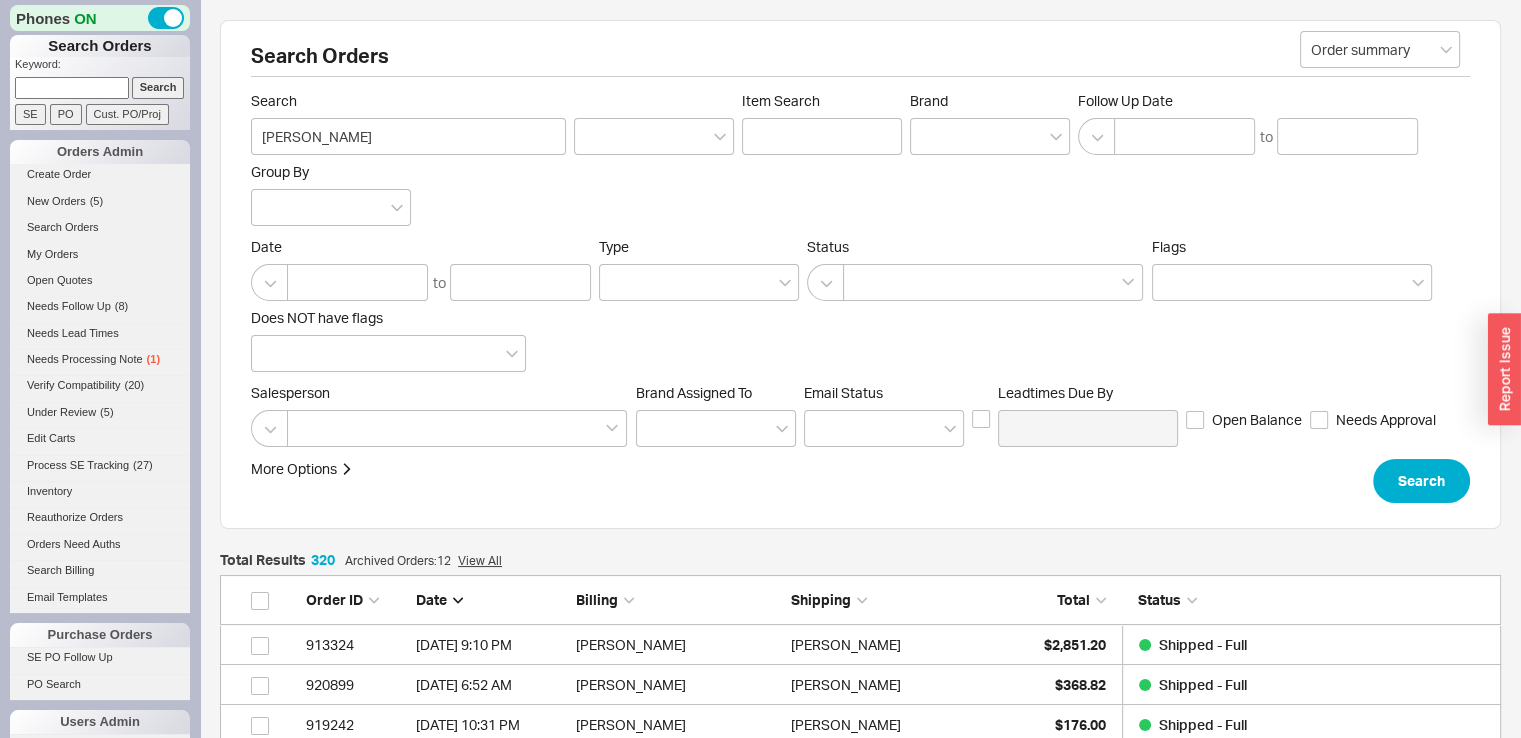 click at bounding box center [72, 87] 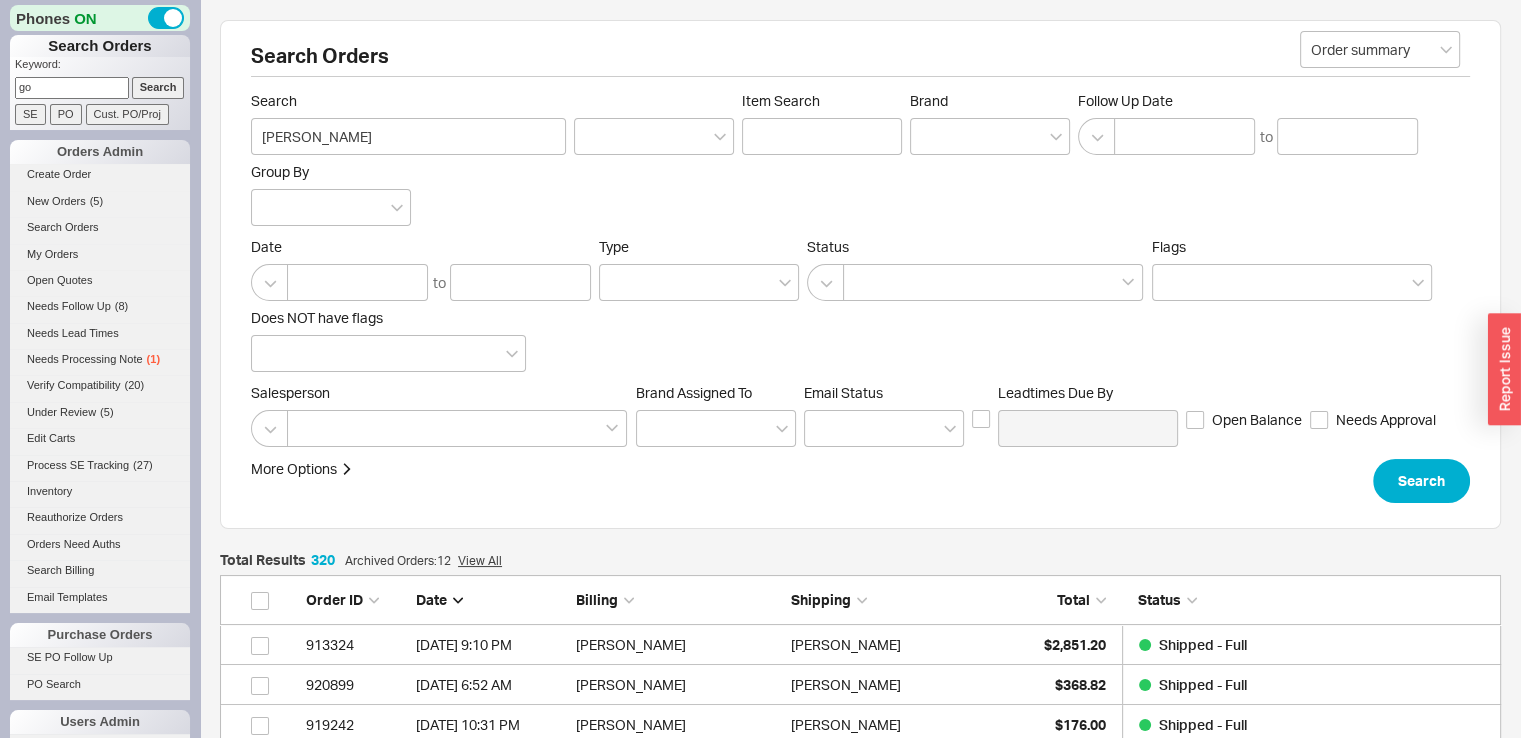 type on "g" 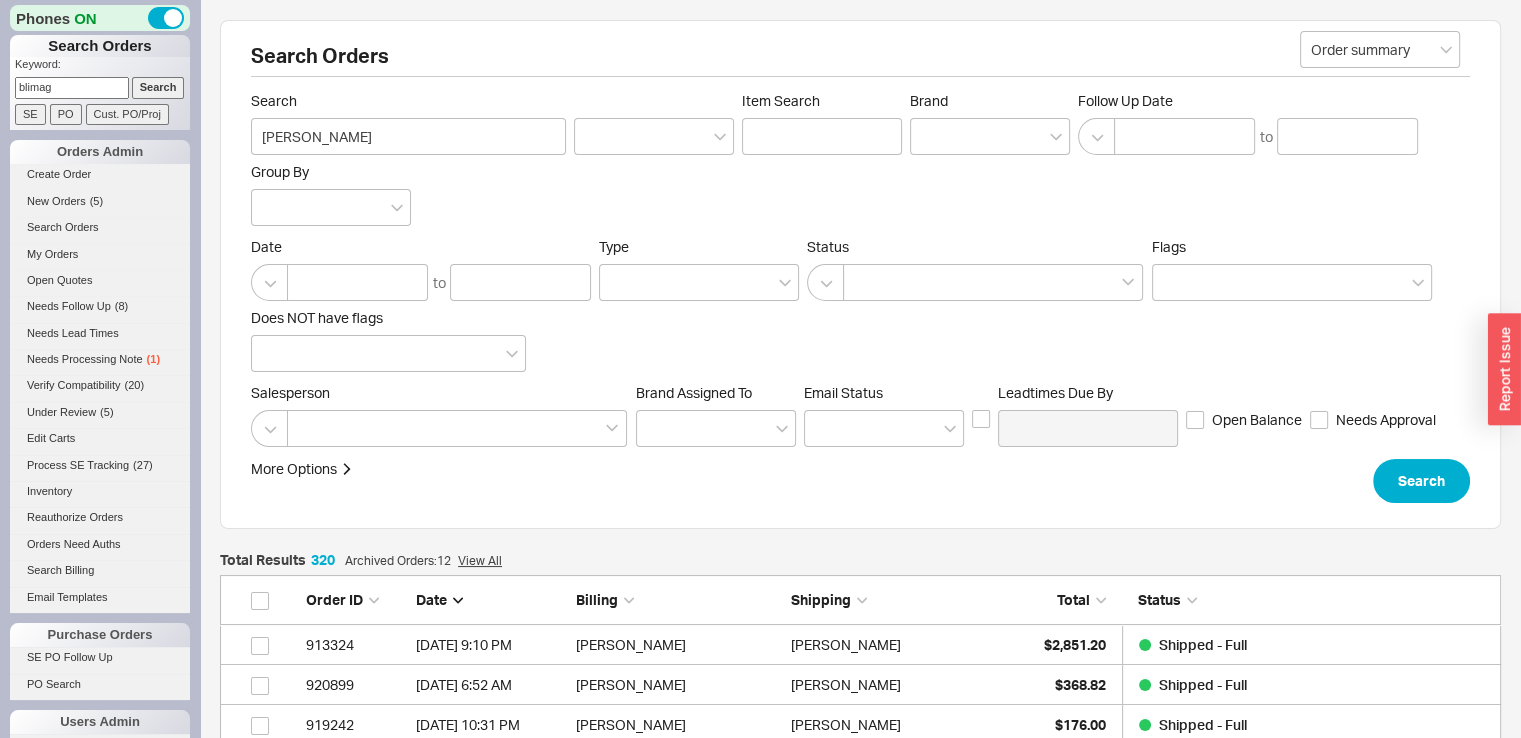 type on "[EMAIL_ADDRESS][DOMAIN_NAME]" 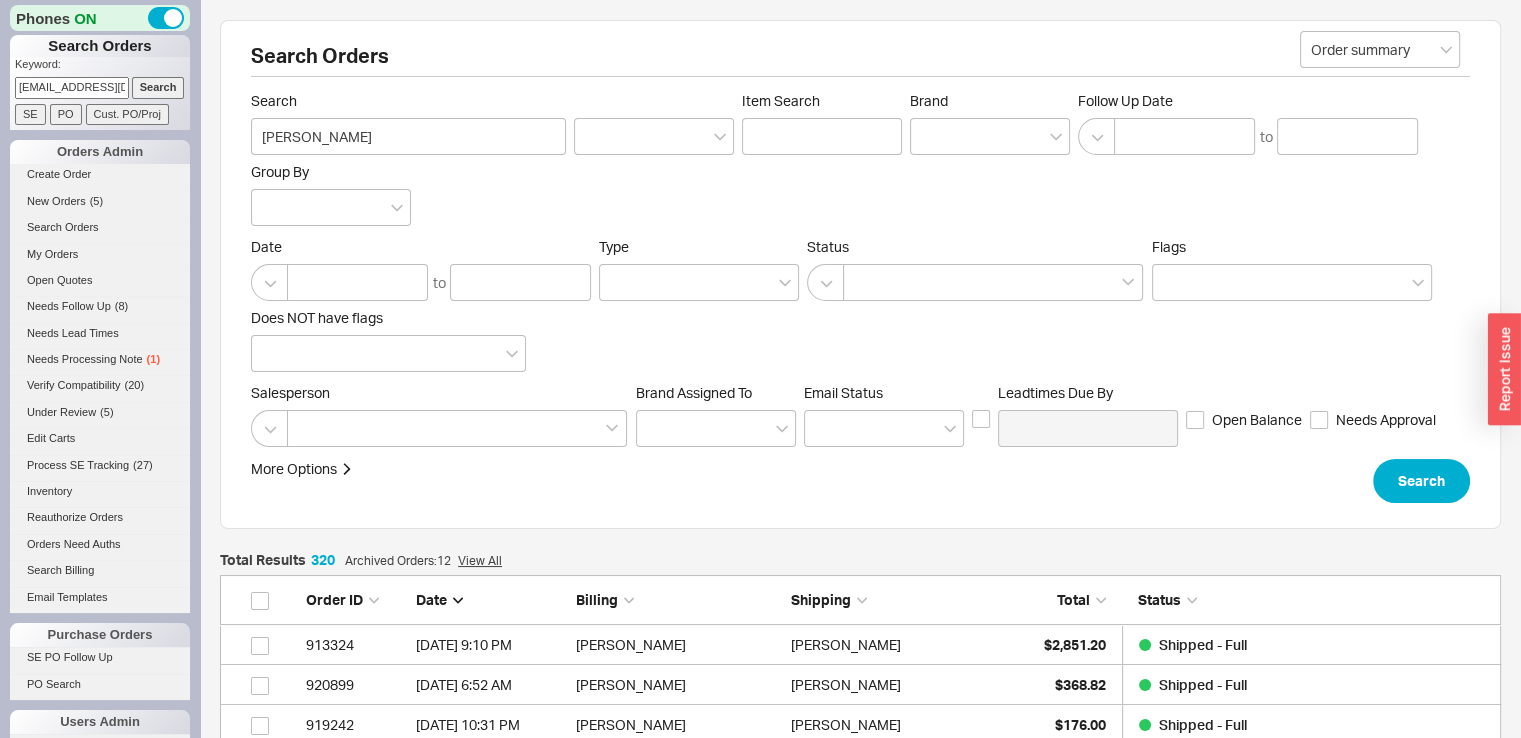 click on "Search" at bounding box center (158, 87) 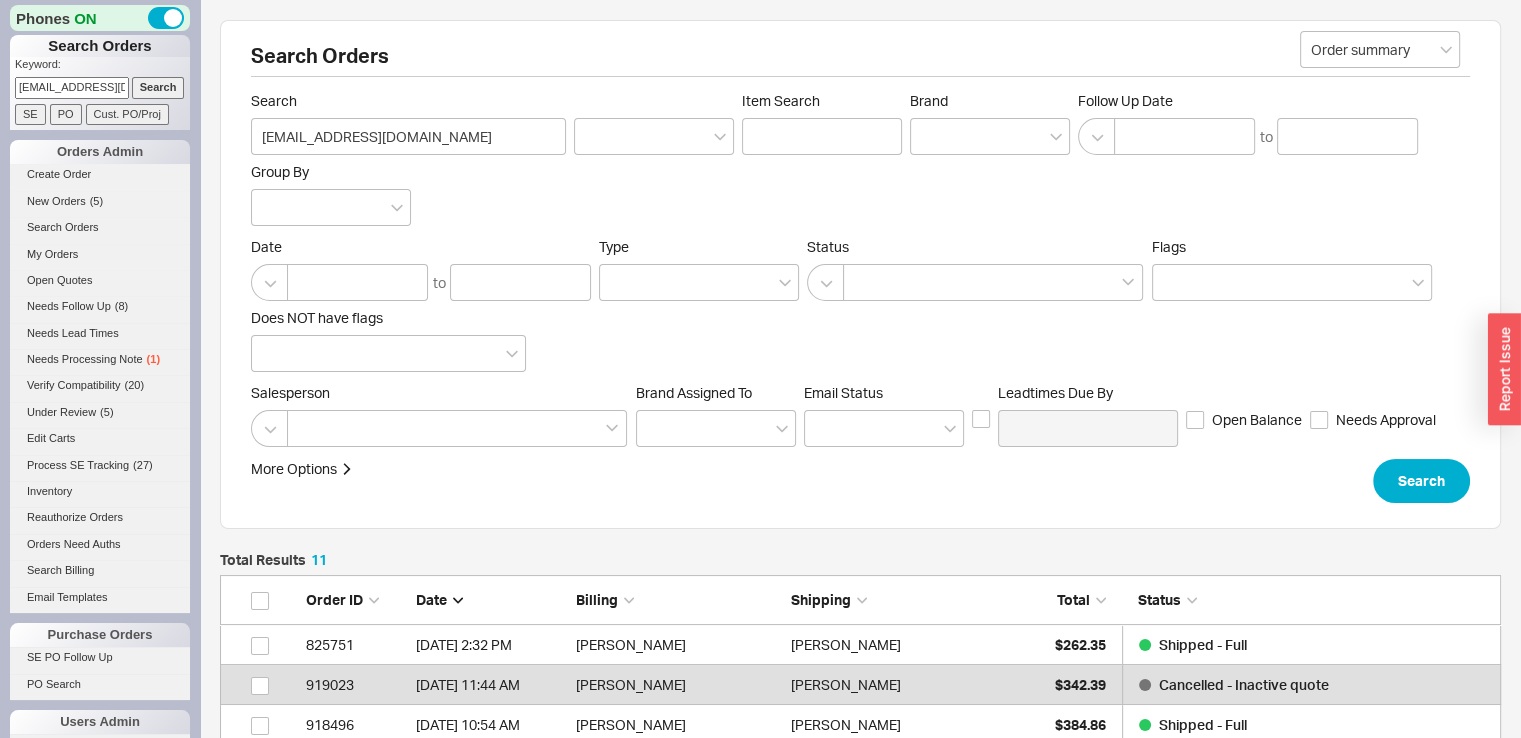 scroll, scrollTop: 16, scrollLeft: 16, axis: both 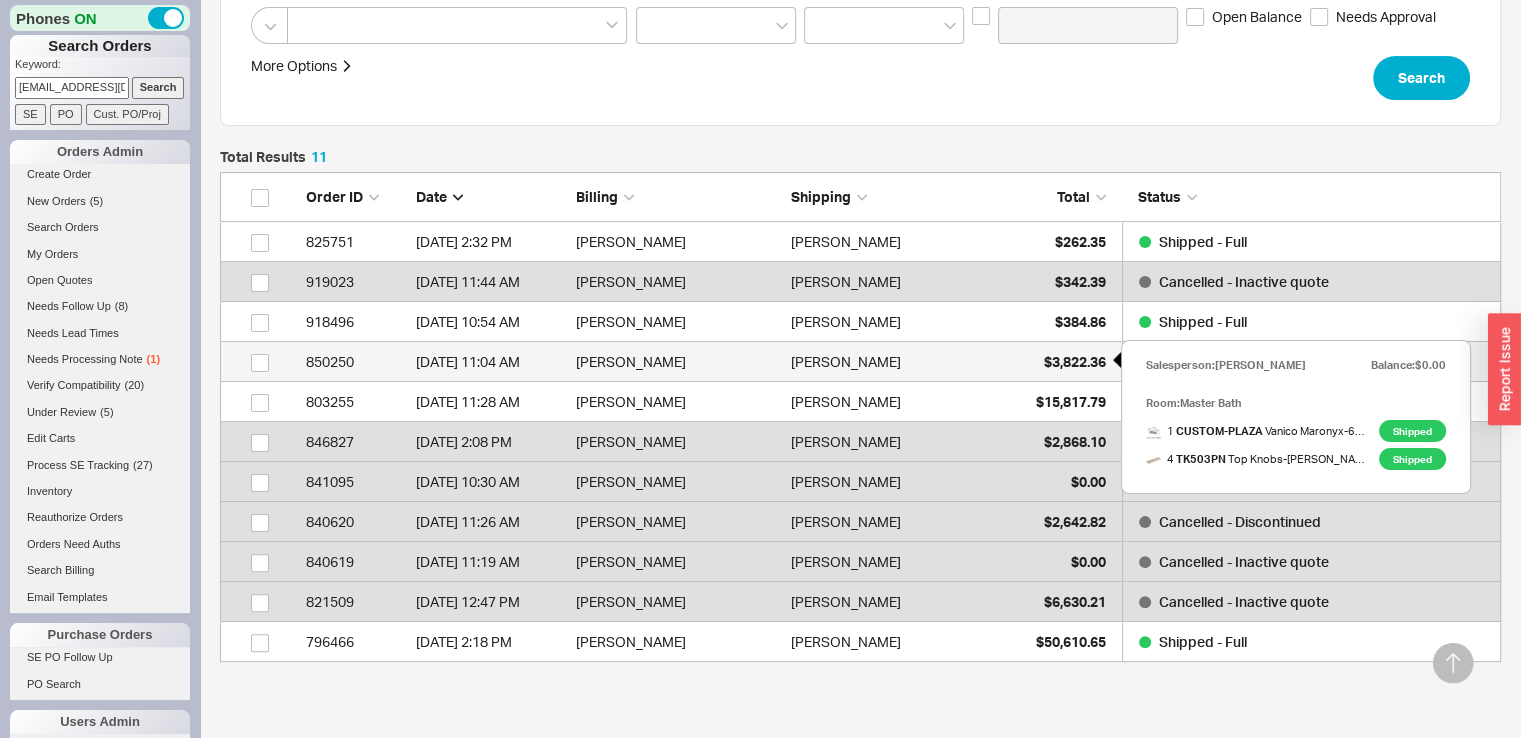 click on "$3,822.36" at bounding box center [1056, 362] 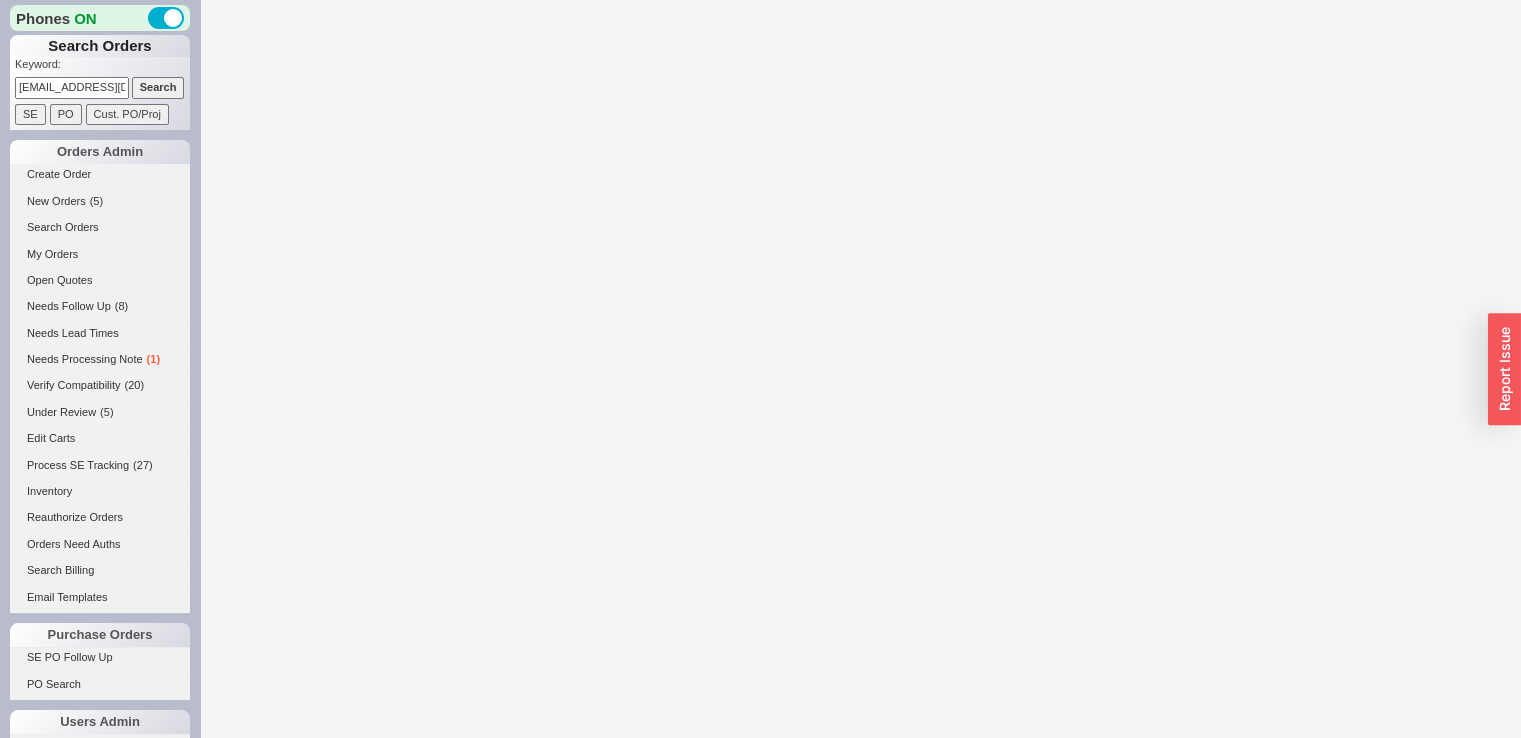 scroll, scrollTop: 0, scrollLeft: 0, axis: both 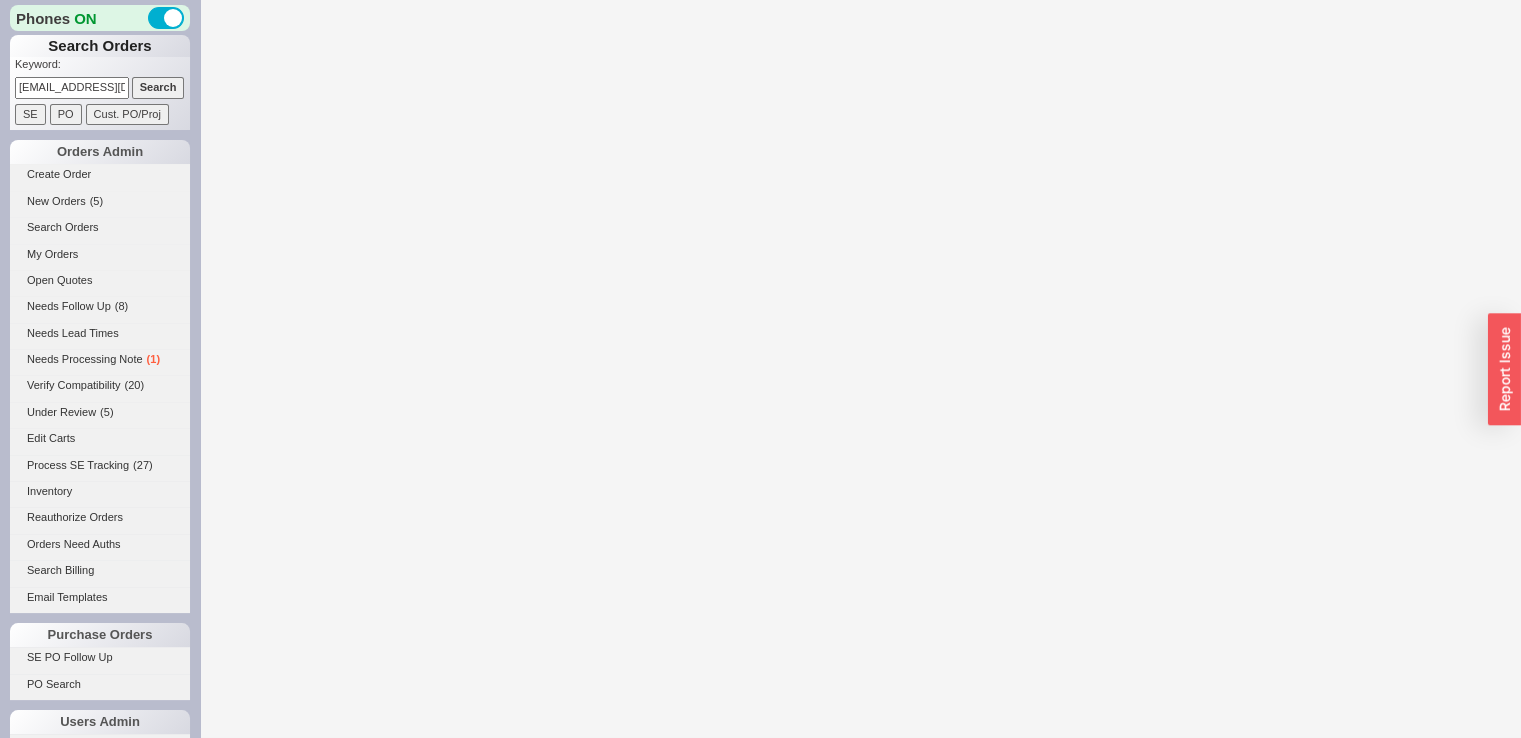 select on "LOW" 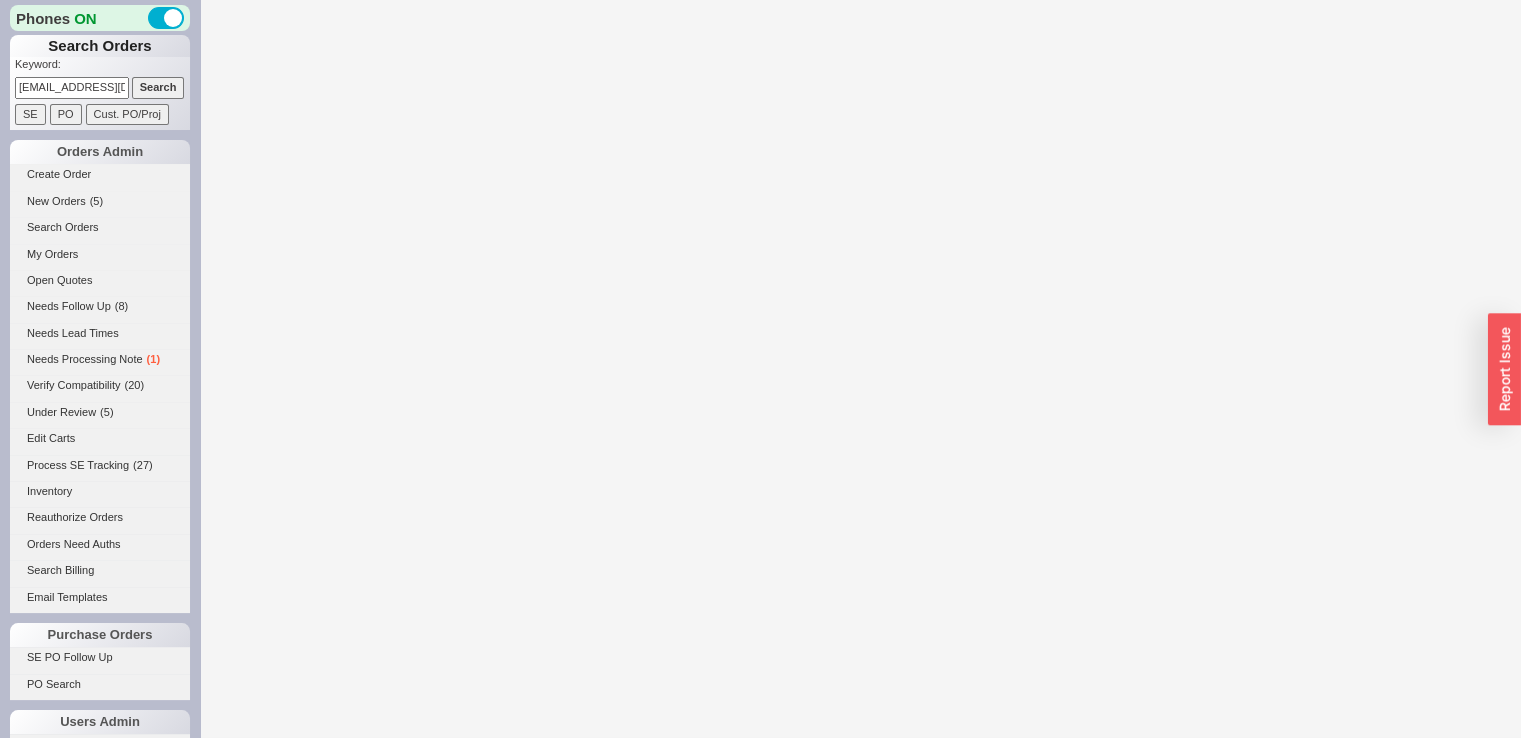 select on "3" 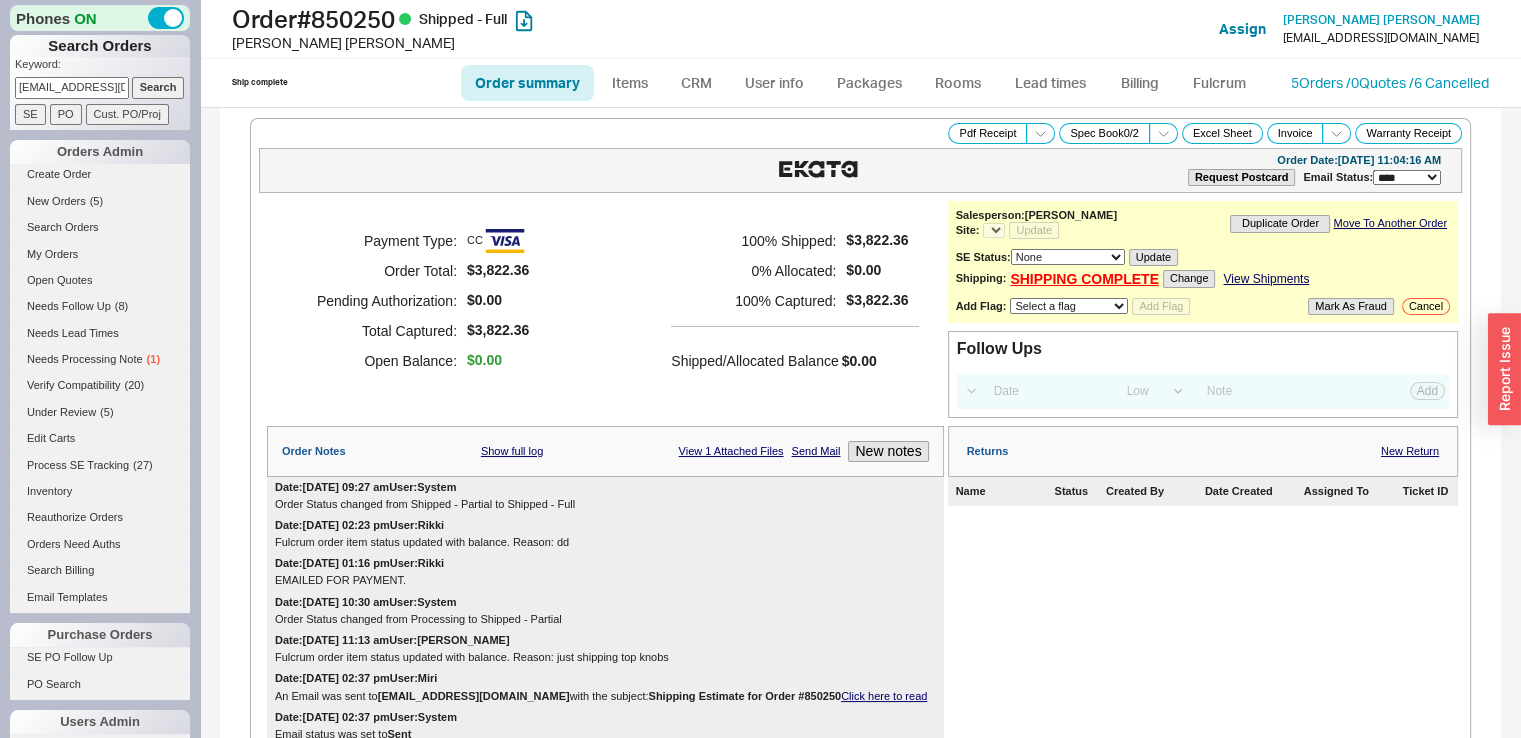 select on "*" 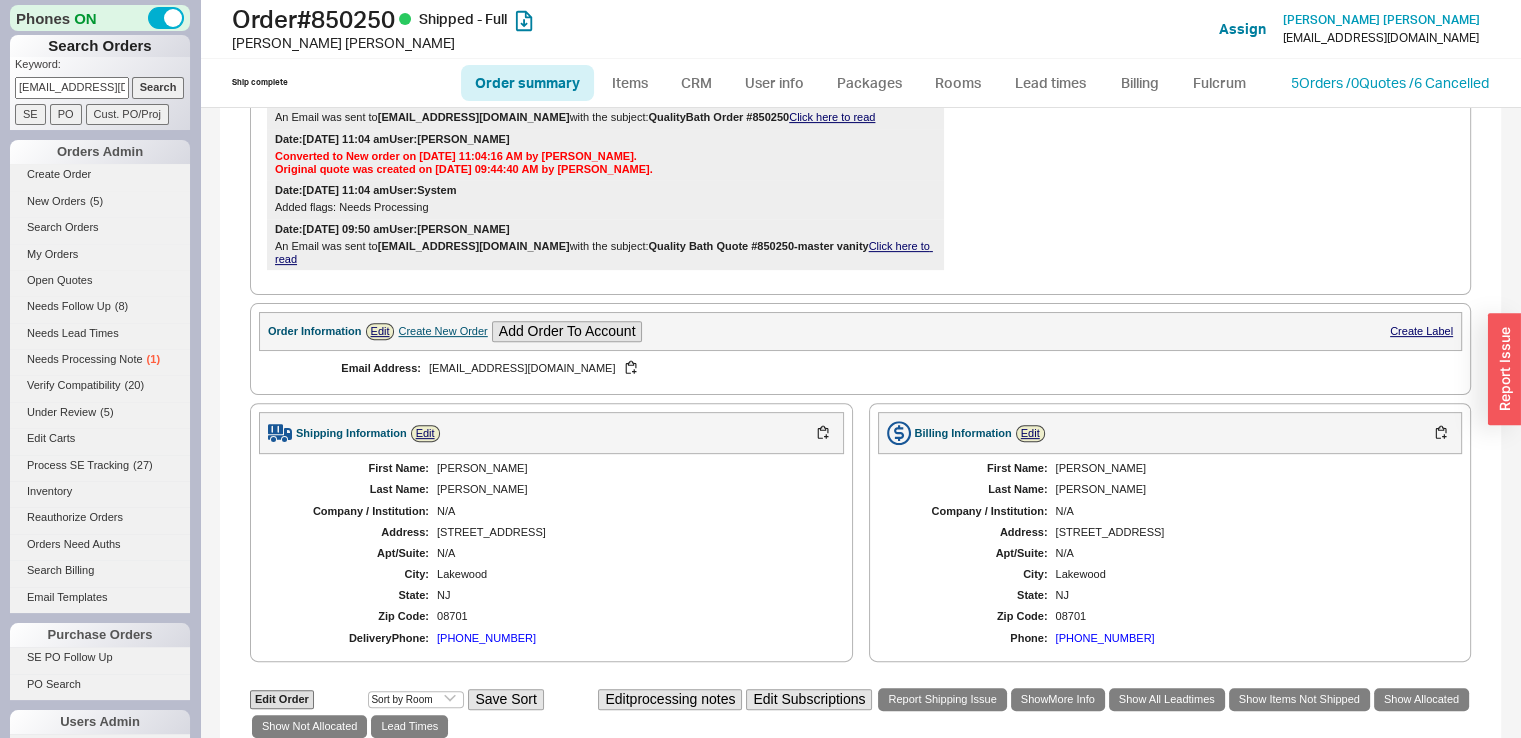 scroll, scrollTop: 719, scrollLeft: 0, axis: vertical 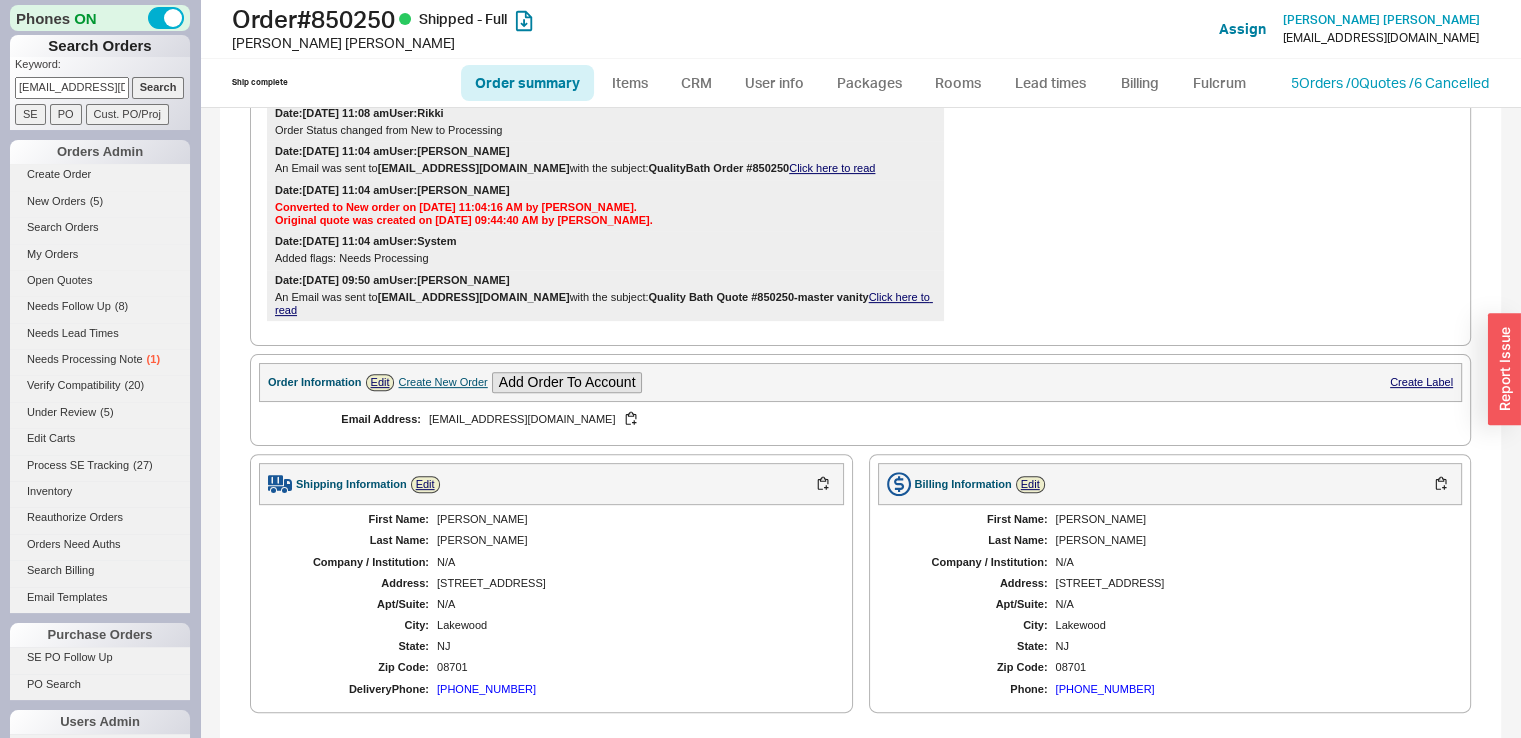 click on "Click here to read" at bounding box center [604, 303] 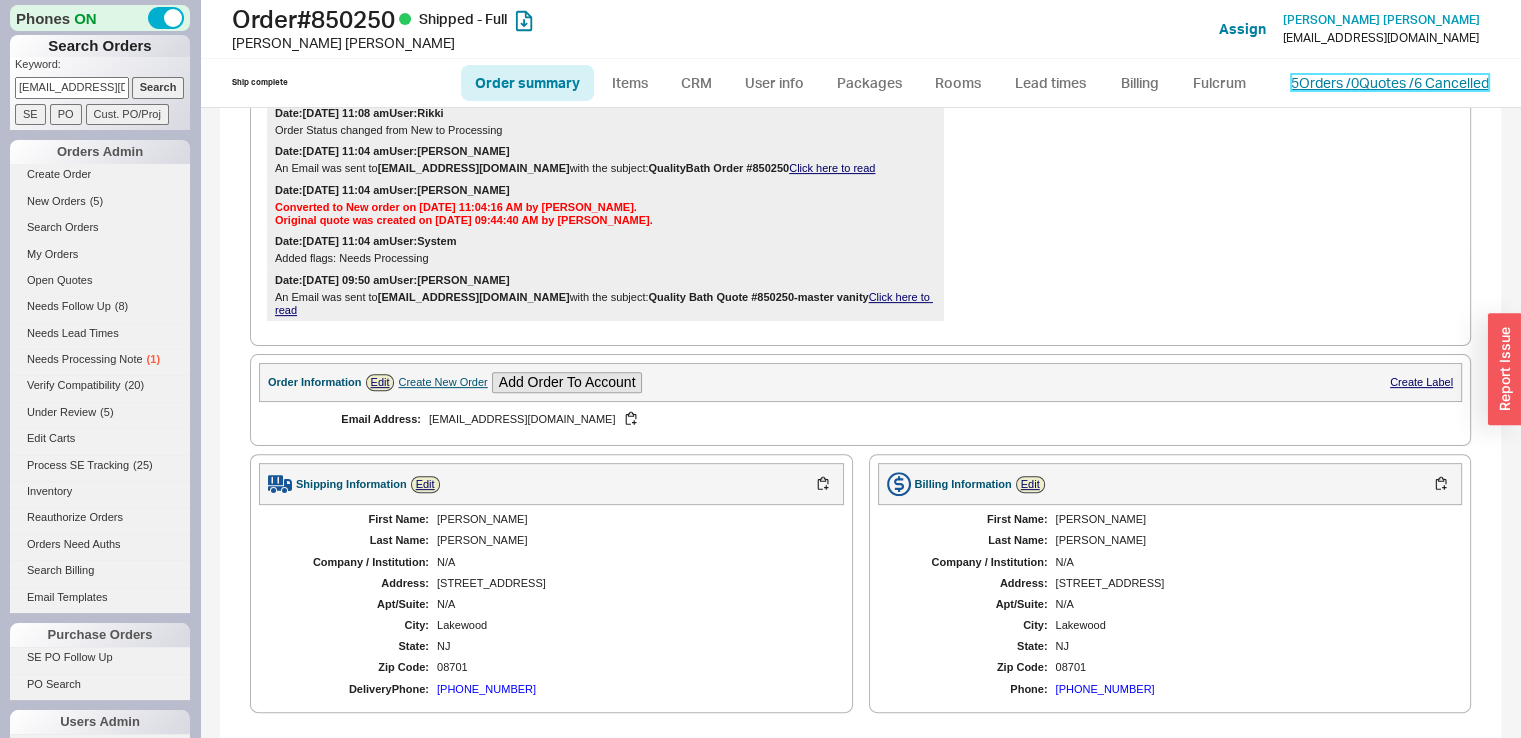 click on "5  Orders /  0  Quotes /  6   Cancelled" at bounding box center [1390, 82] 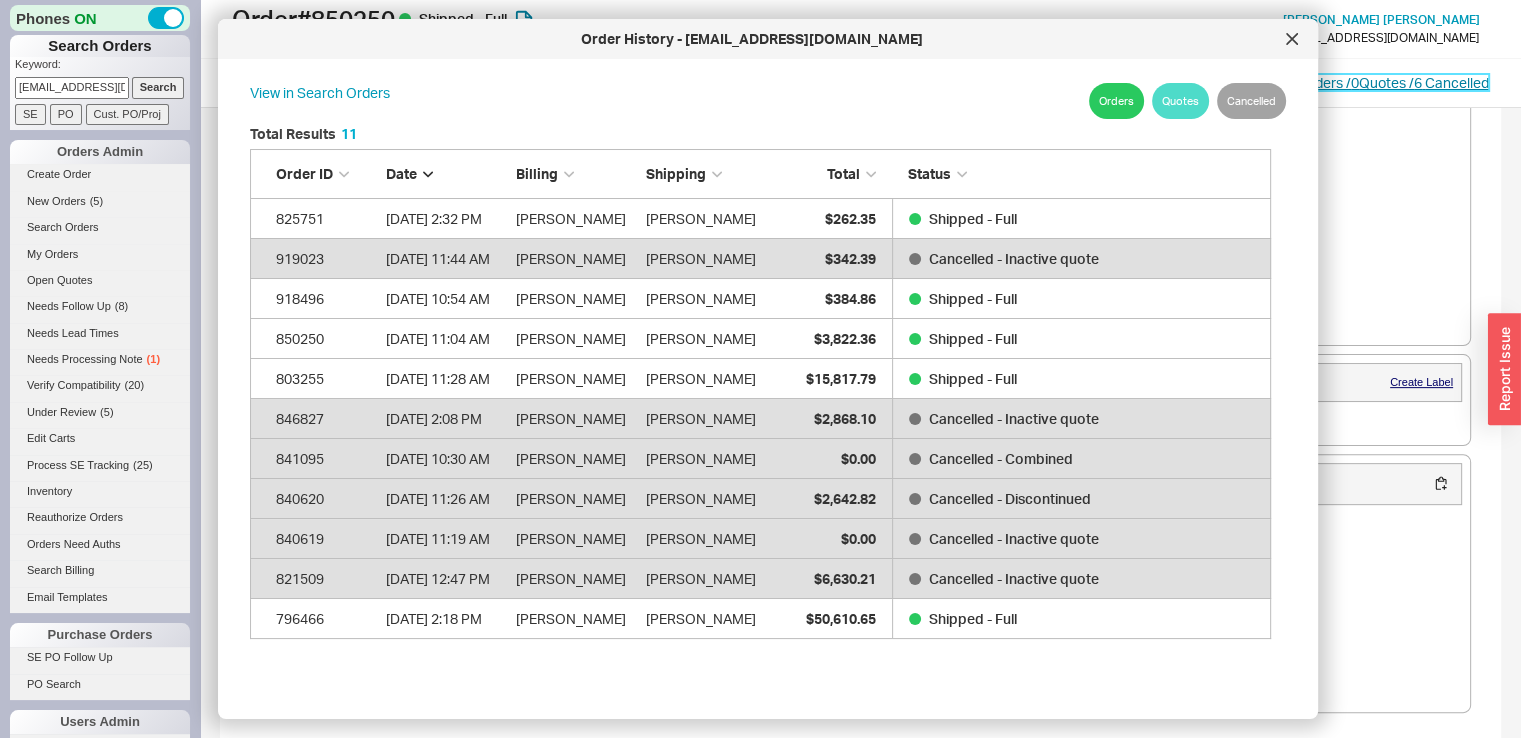 scroll, scrollTop: 16, scrollLeft: 16, axis: both 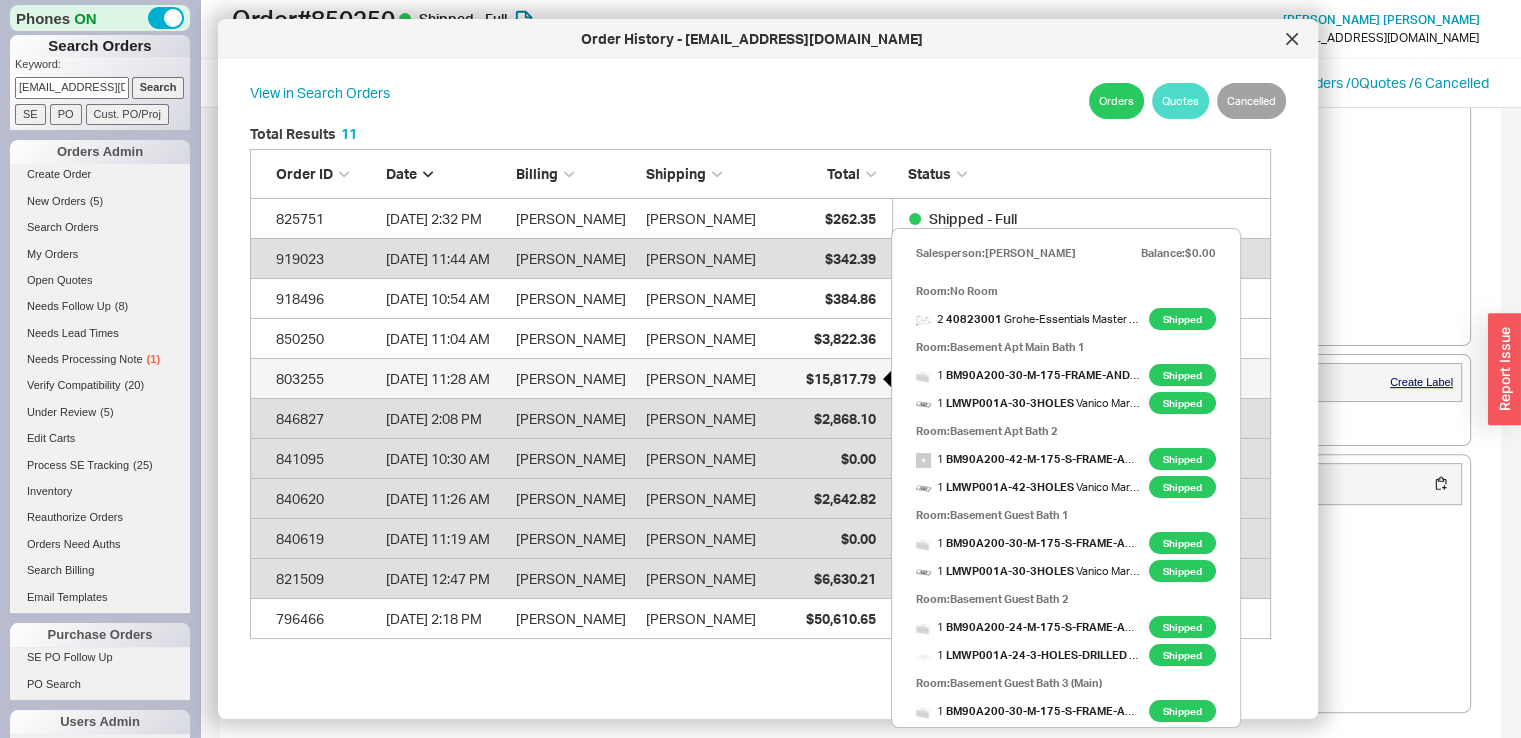 click on "$15,817.79" at bounding box center (826, 379) 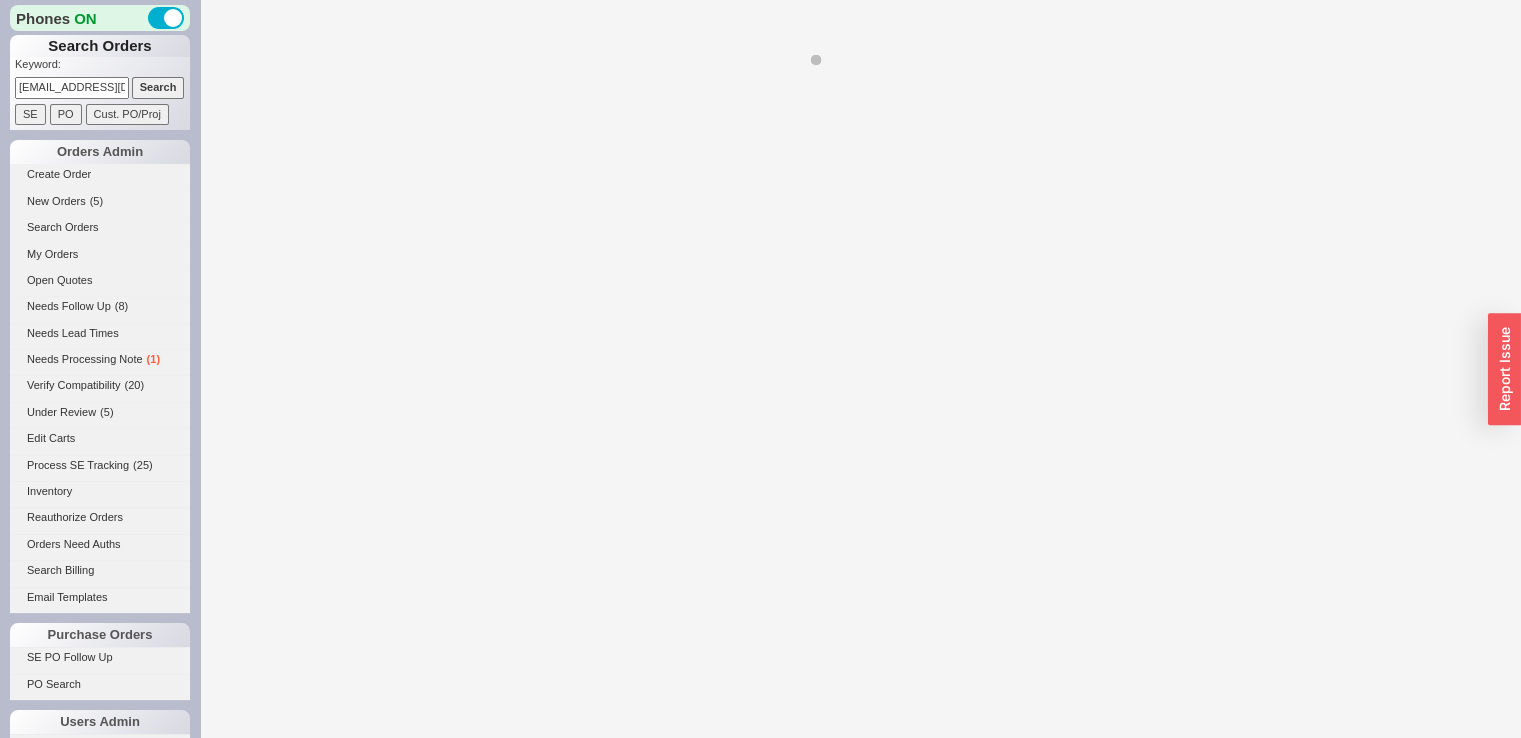select on "*" 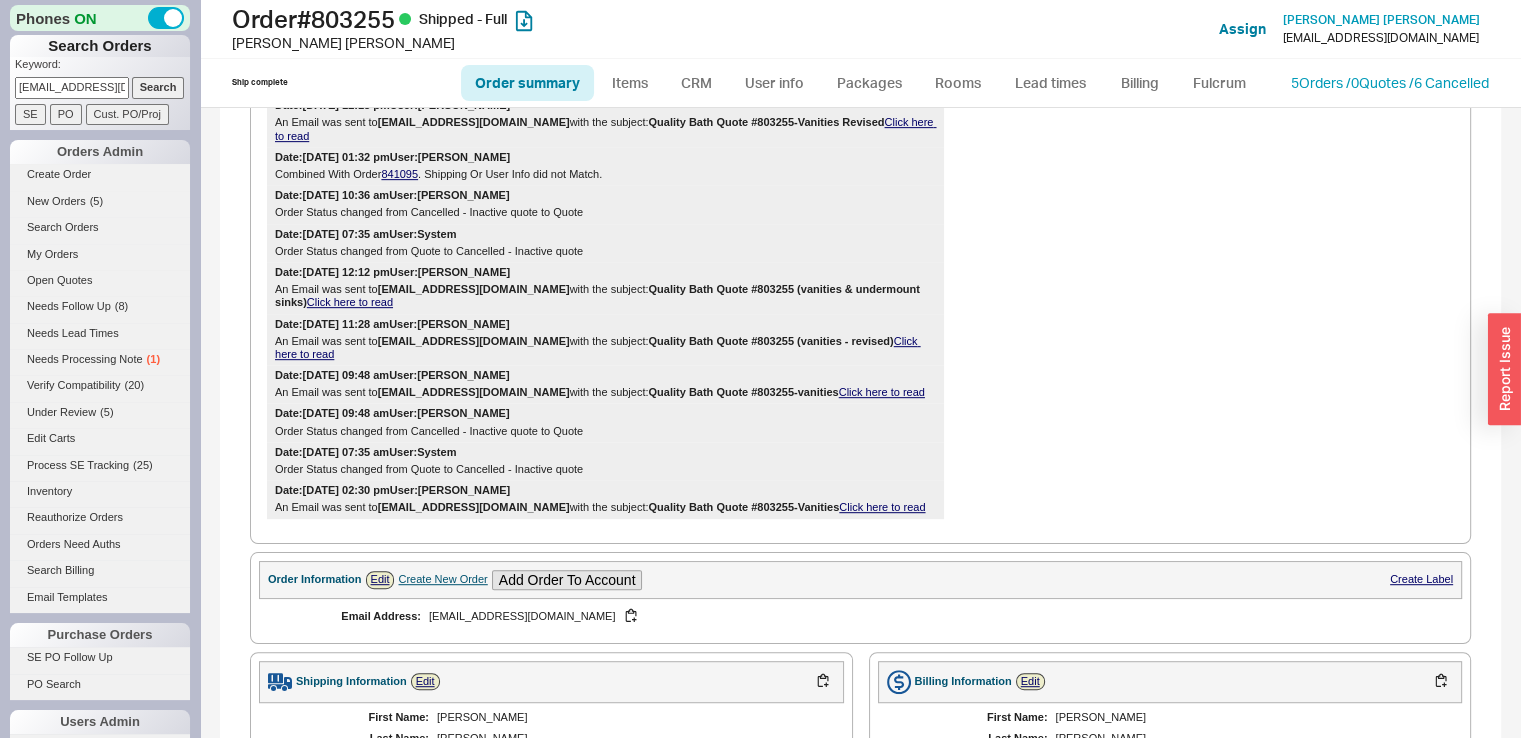scroll, scrollTop: 998, scrollLeft: 0, axis: vertical 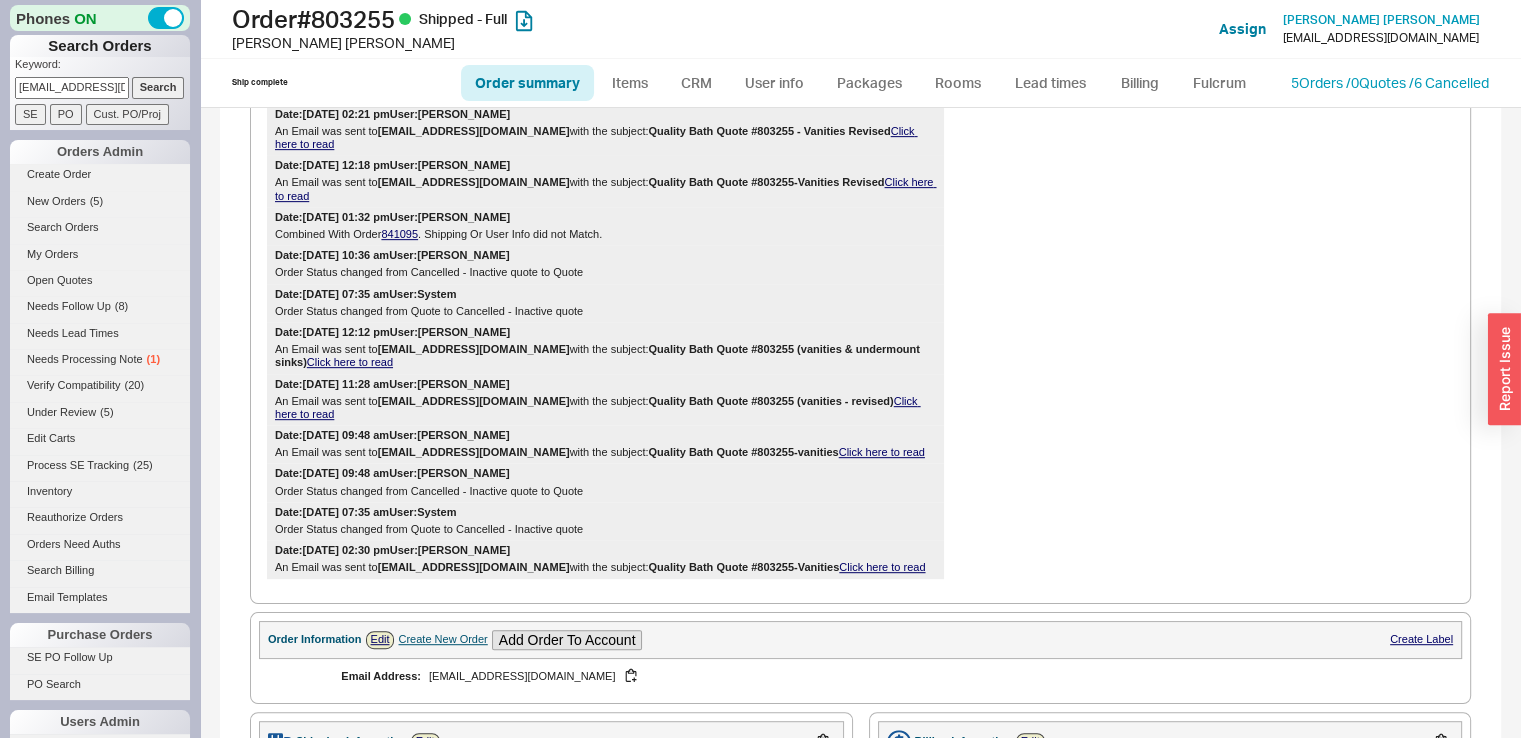 click on "Click here to read" at bounding box center (598, 407) 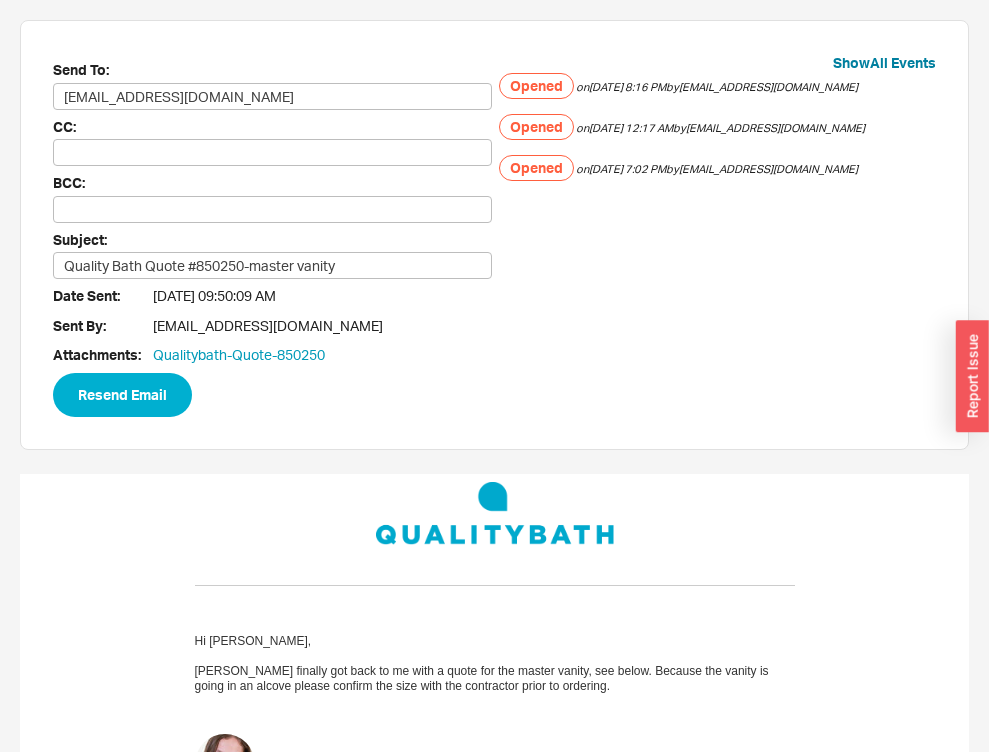 scroll, scrollTop: 0, scrollLeft: 0, axis: both 